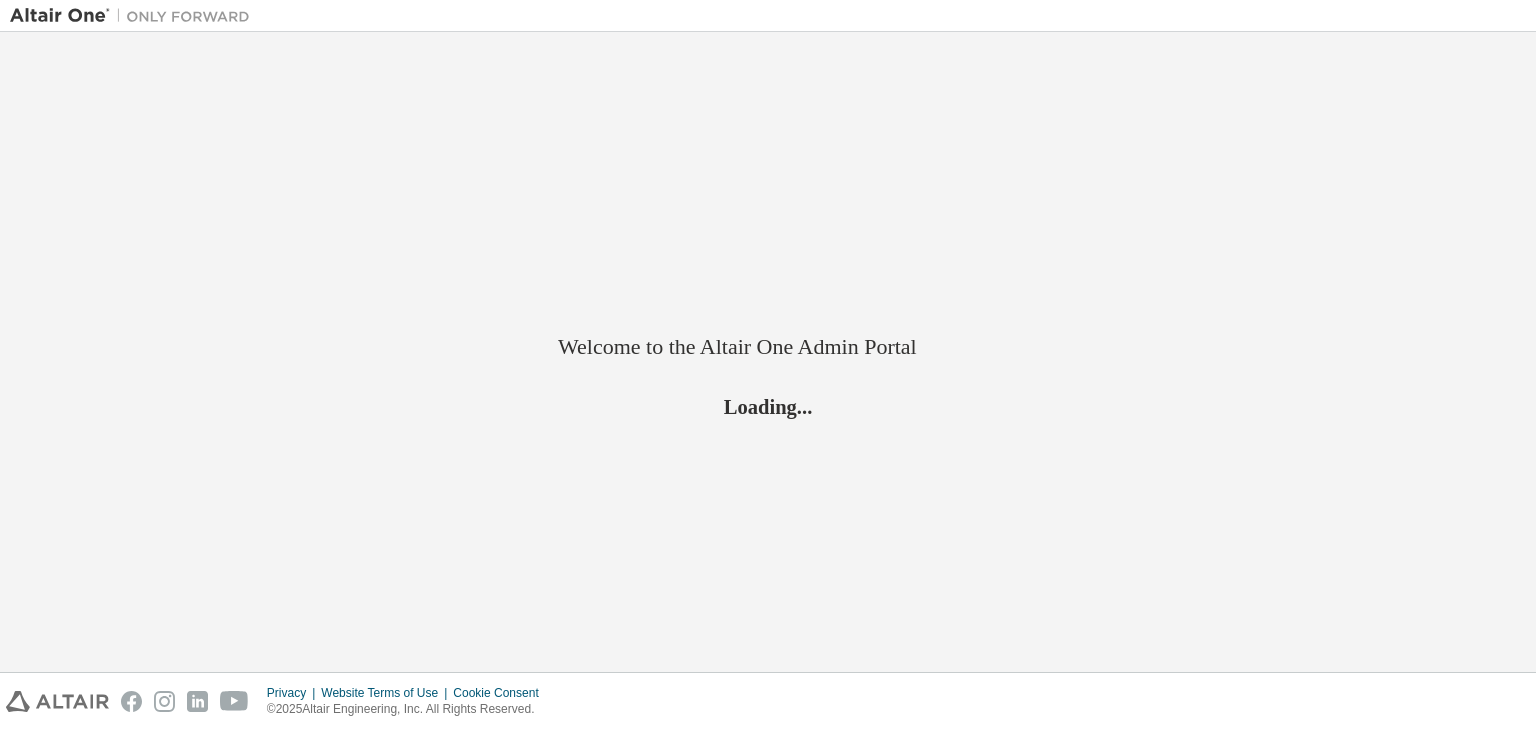 scroll, scrollTop: 0, scrollLeft: 0, axis: both 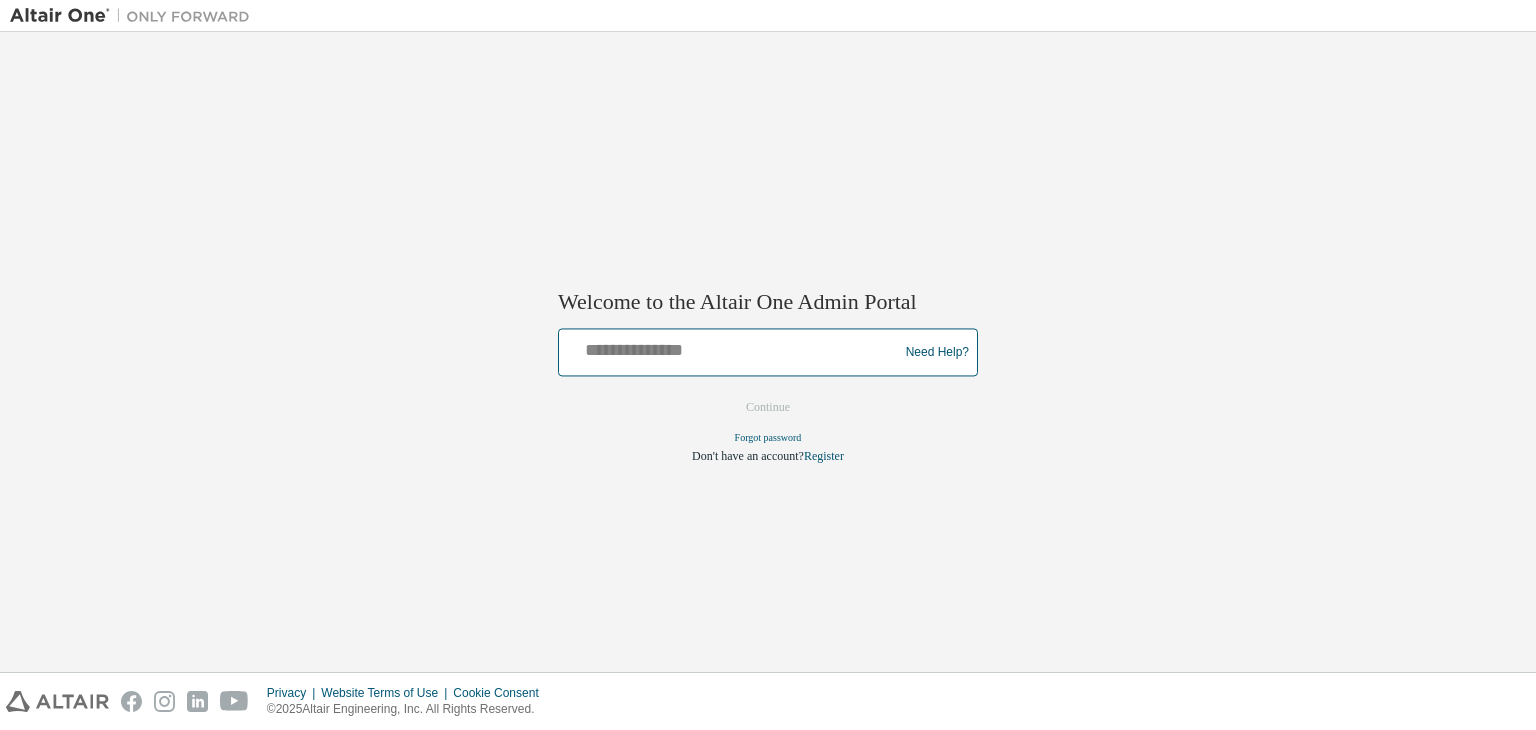 click at bounding box center [731, 348] 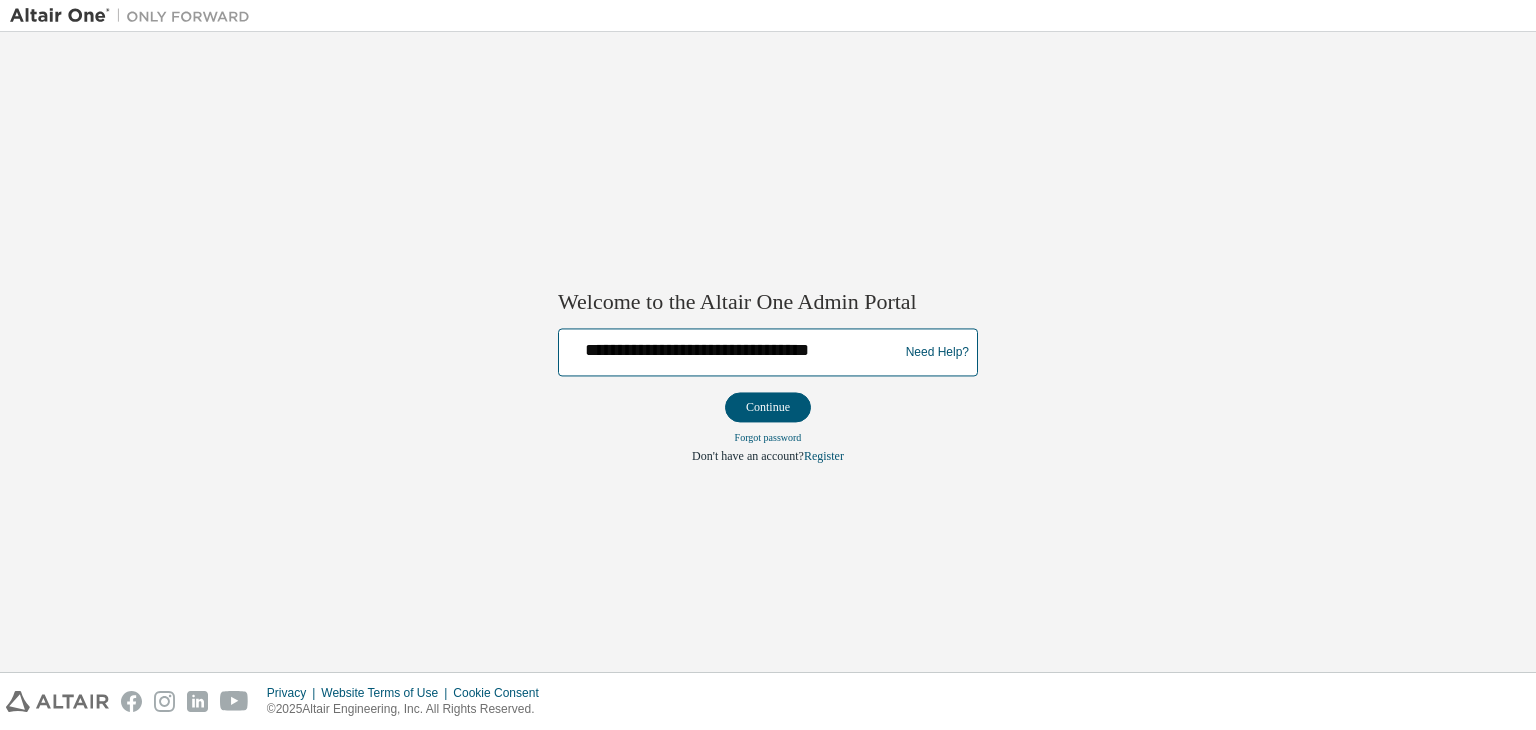 click on "**********" at bounding box center (731, 348) 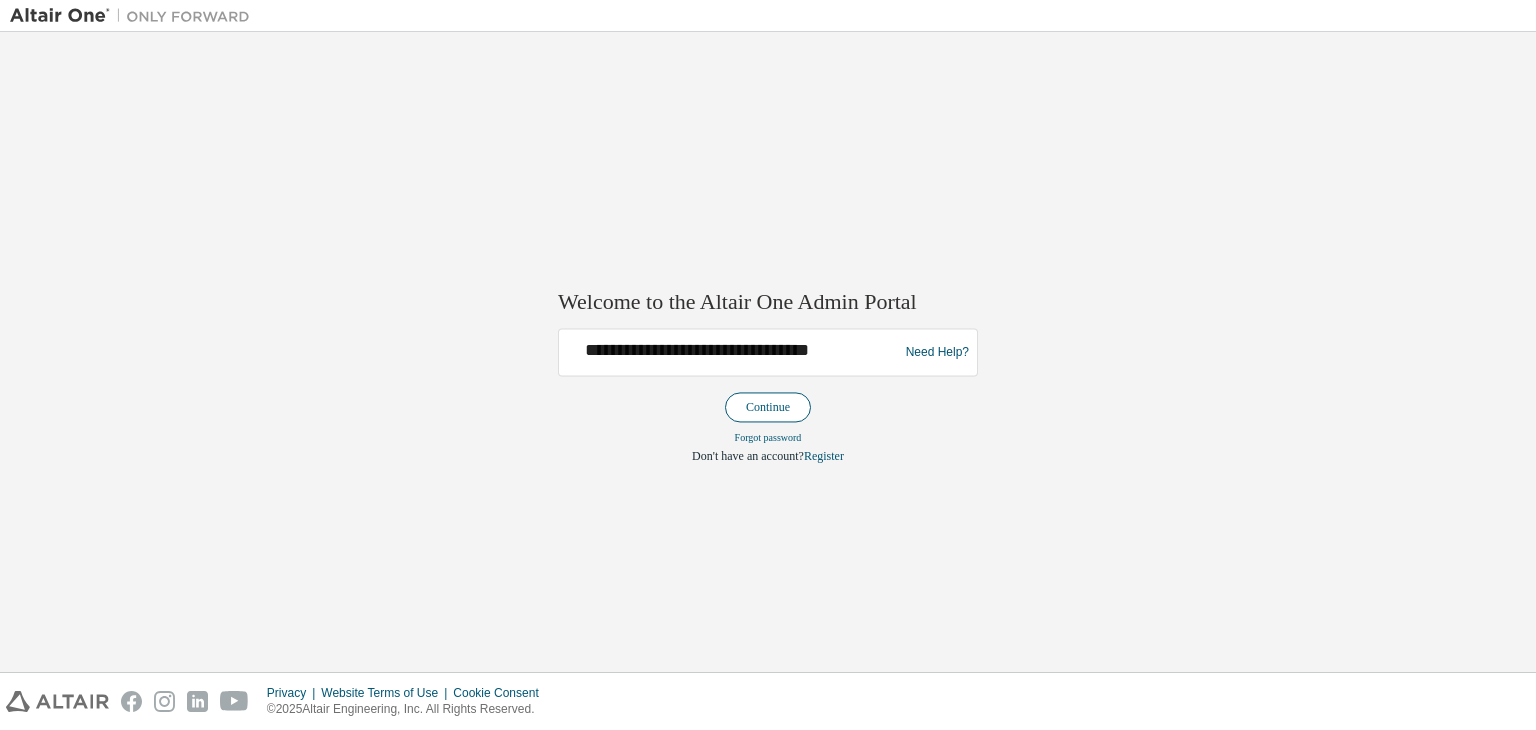 click on "Continue" at bounding box center [768, 408] 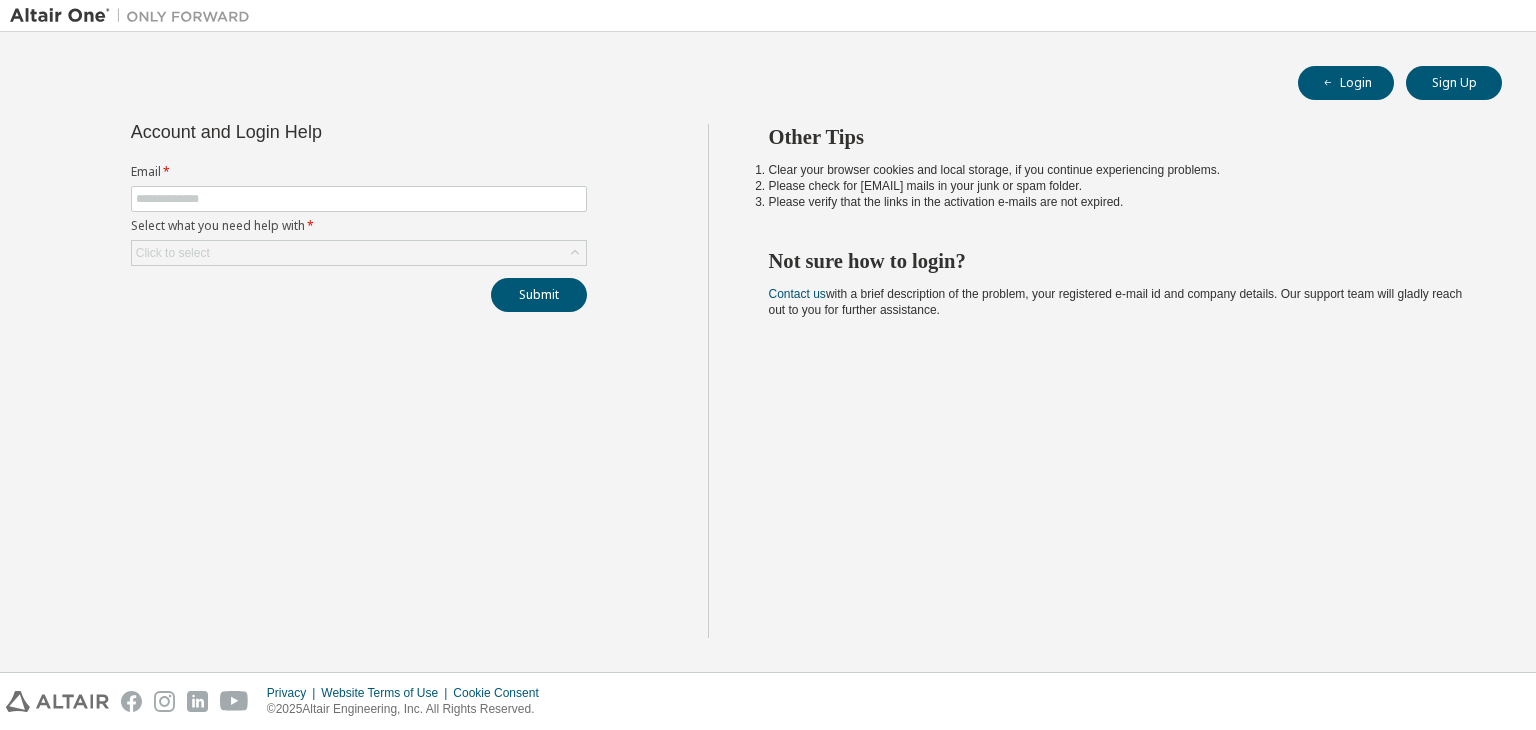scroll, scrollTop: 0, scrollLeft: 0, axis: both 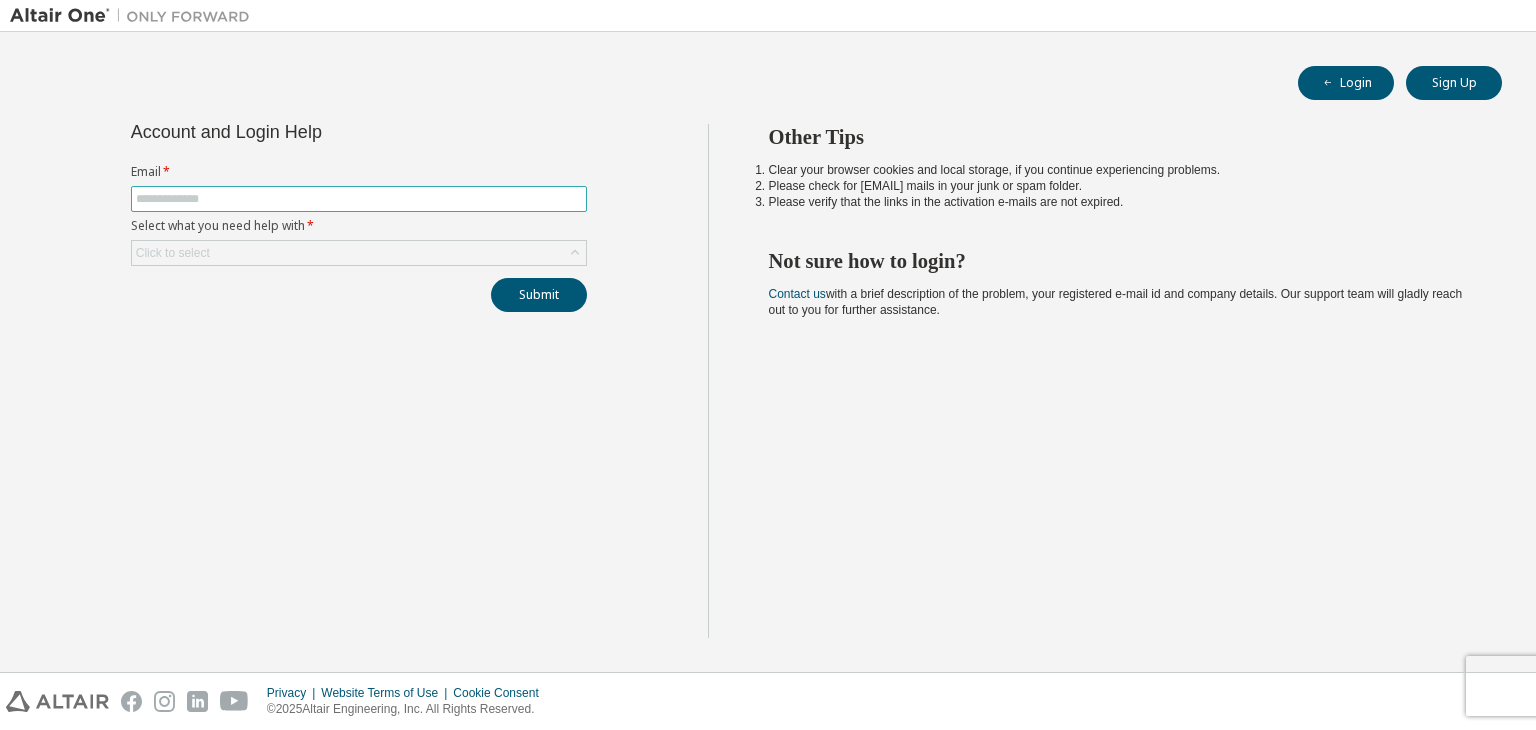 click at bounding box center (359, 199) 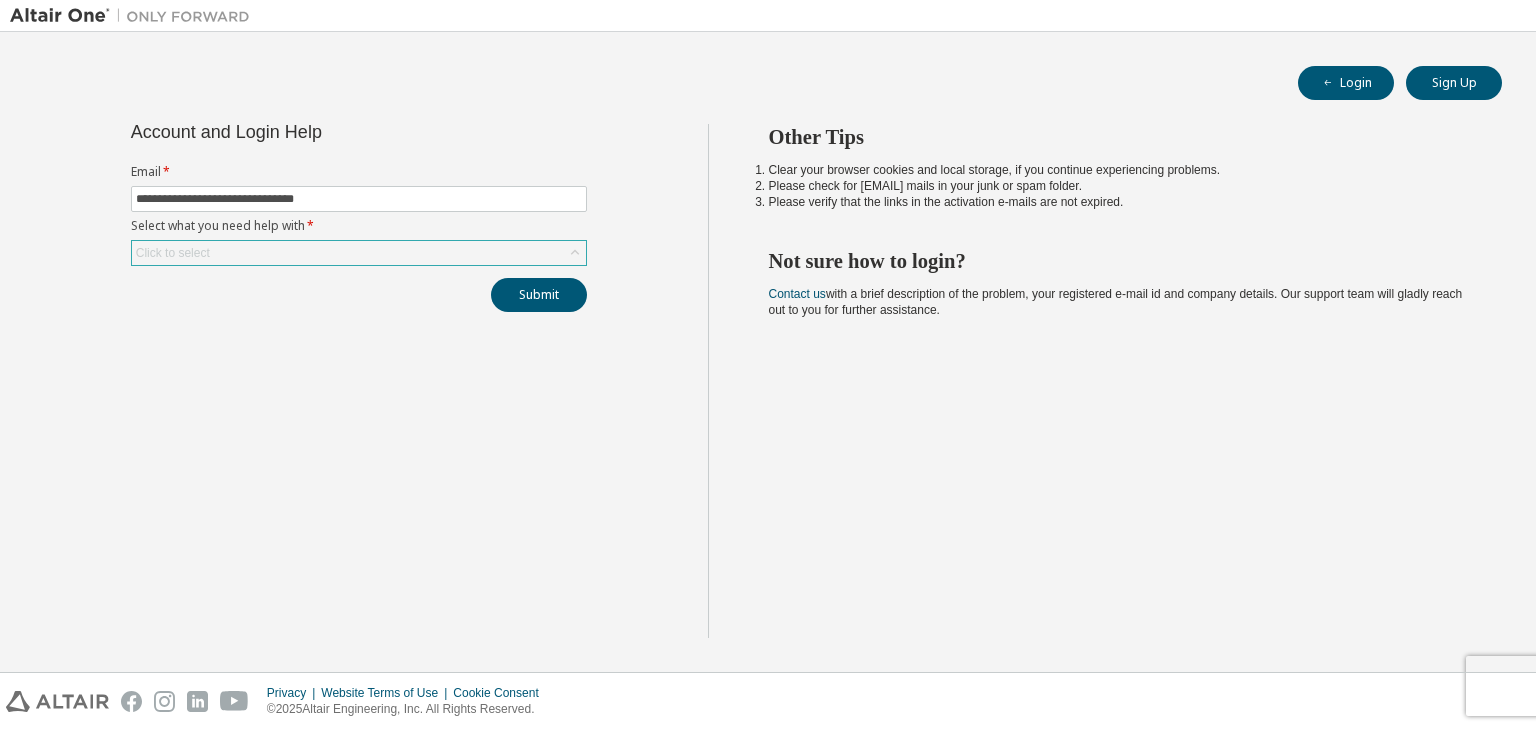 click on "Click to select" at bounding box center [359, 253] 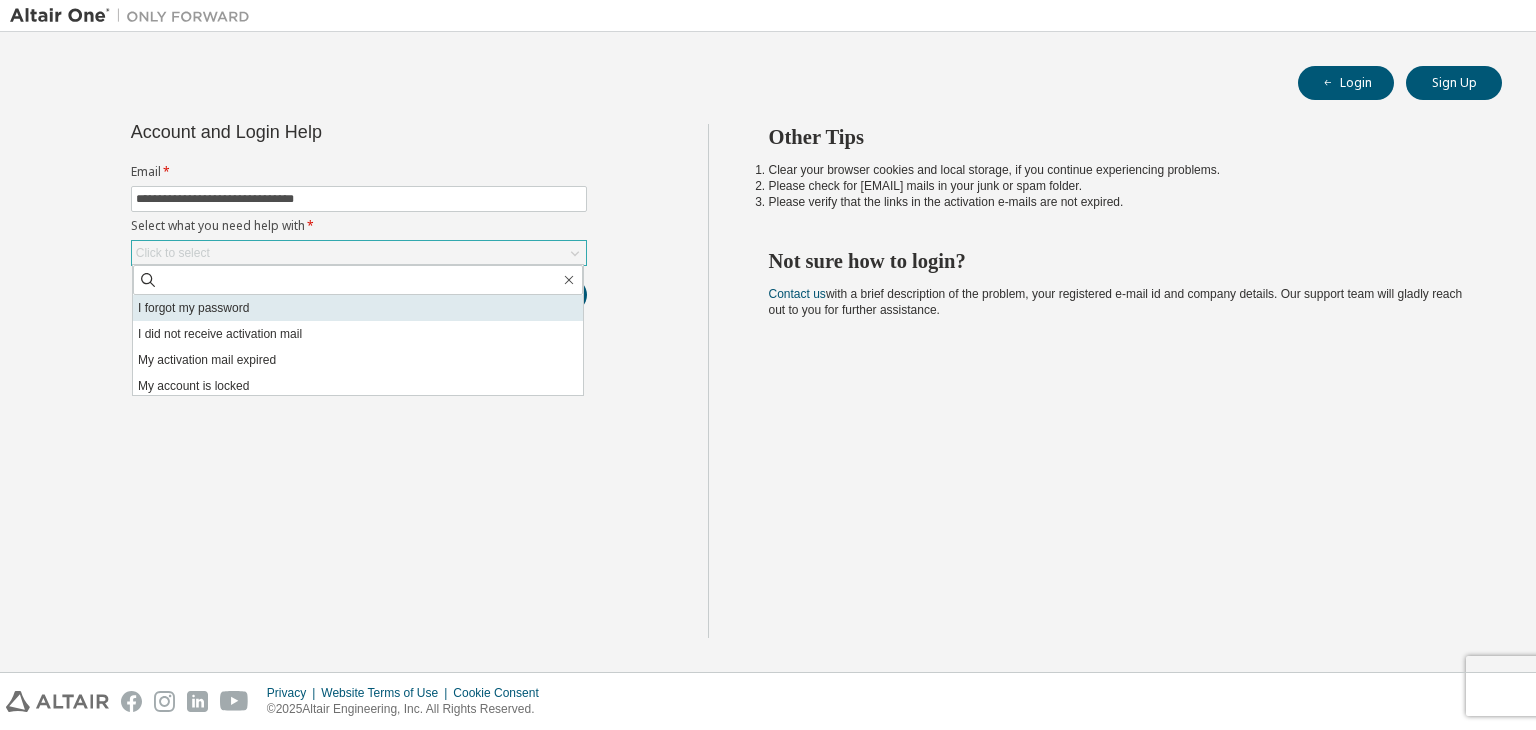 click on "I forgot my password" at bounding box center [358, 308] 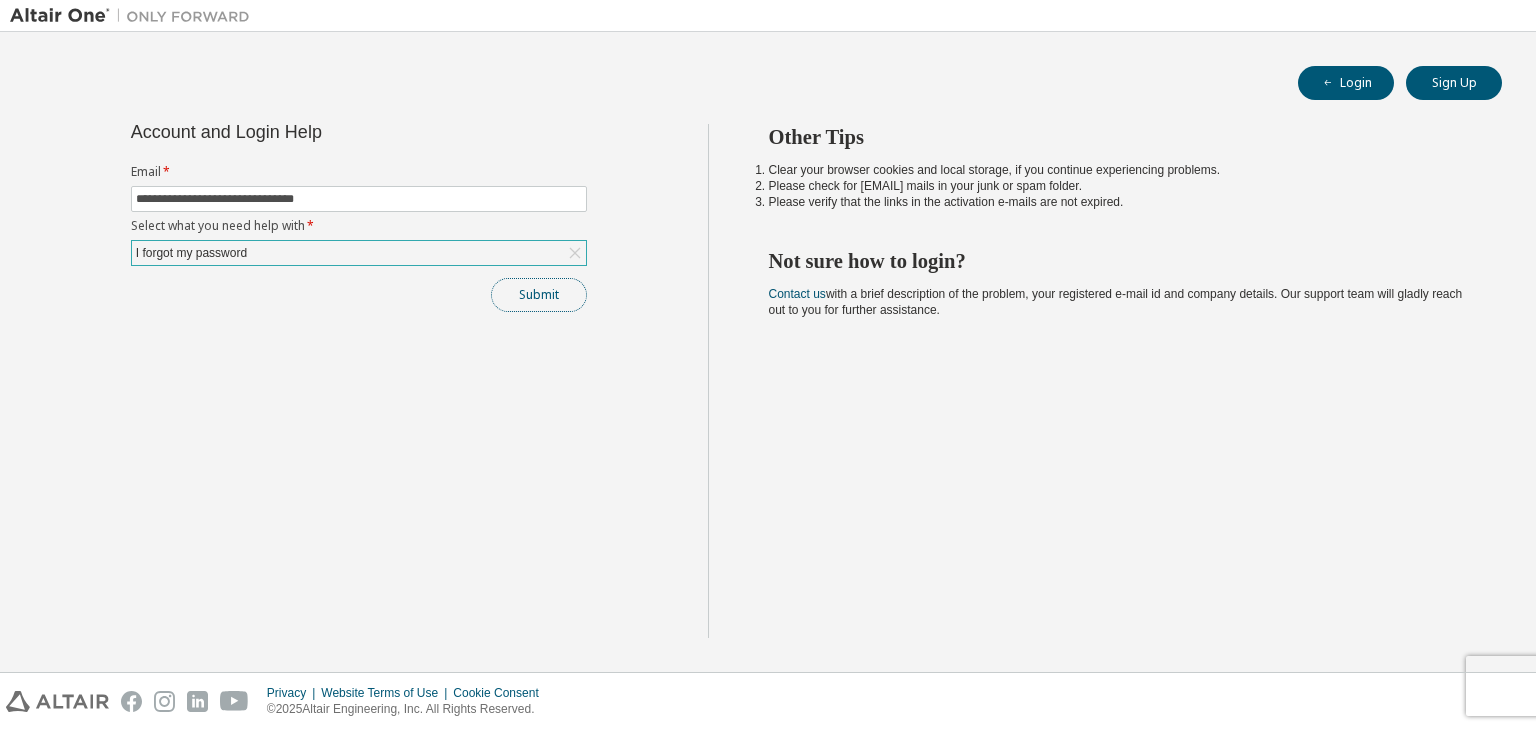 click on "Submit" at bounding box center [539, 295] 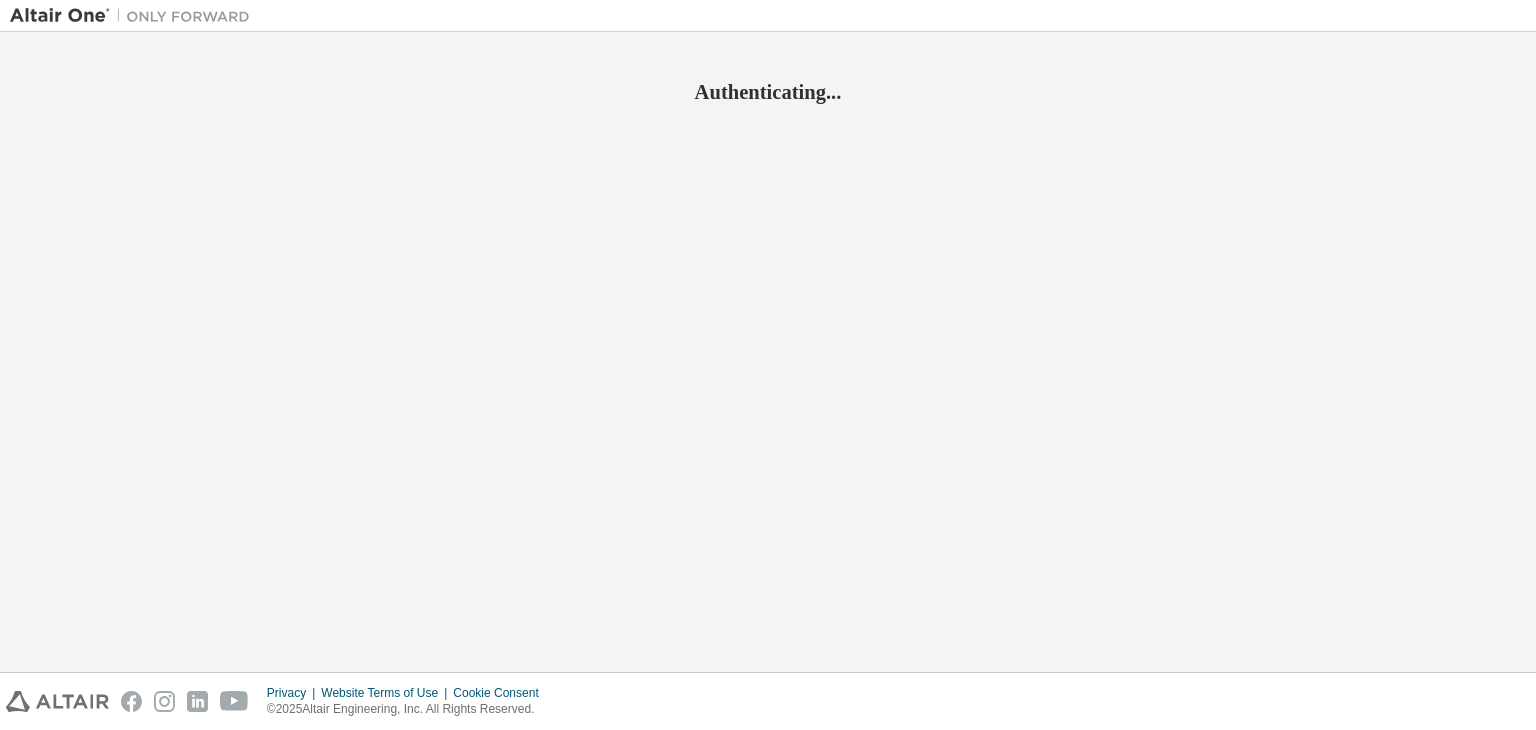 scroll, scrollTop: 0, scrollLeft: 0, axis: both 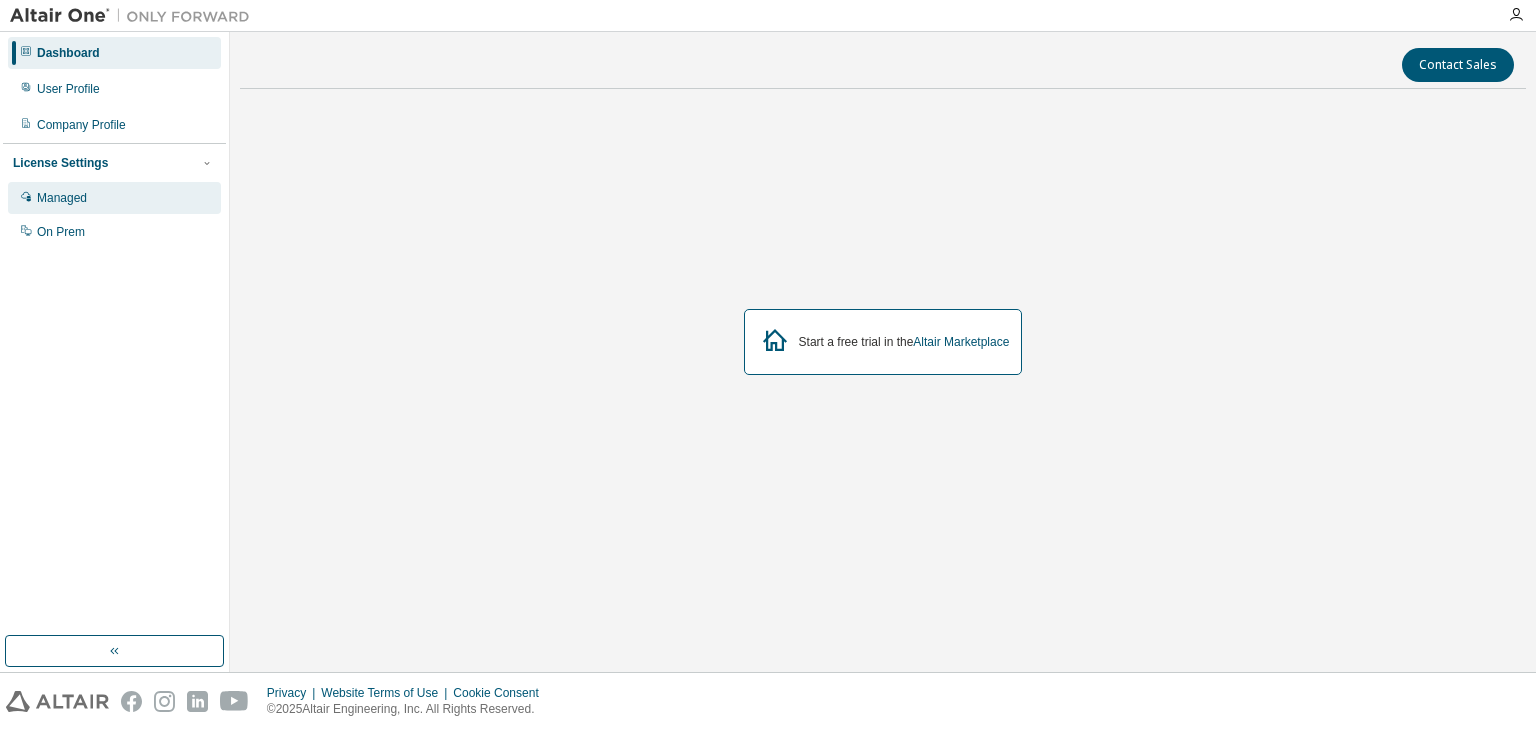 click on "Managed" at bounding box center (114, 198) 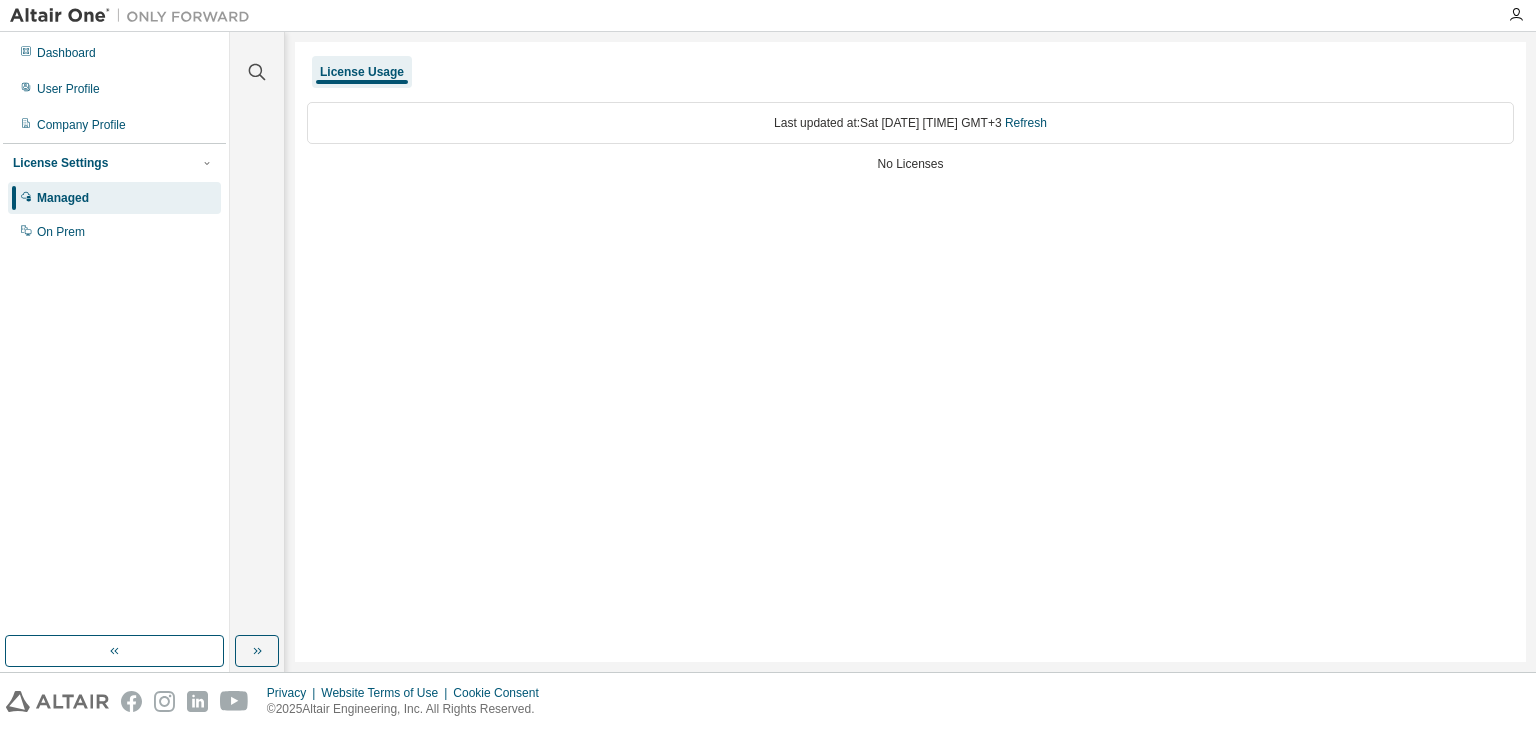 click on "Last updated at:  Sat 2025-08-02 03:36 AM GMT+3   Refresh" at bounding box center (910, 123) 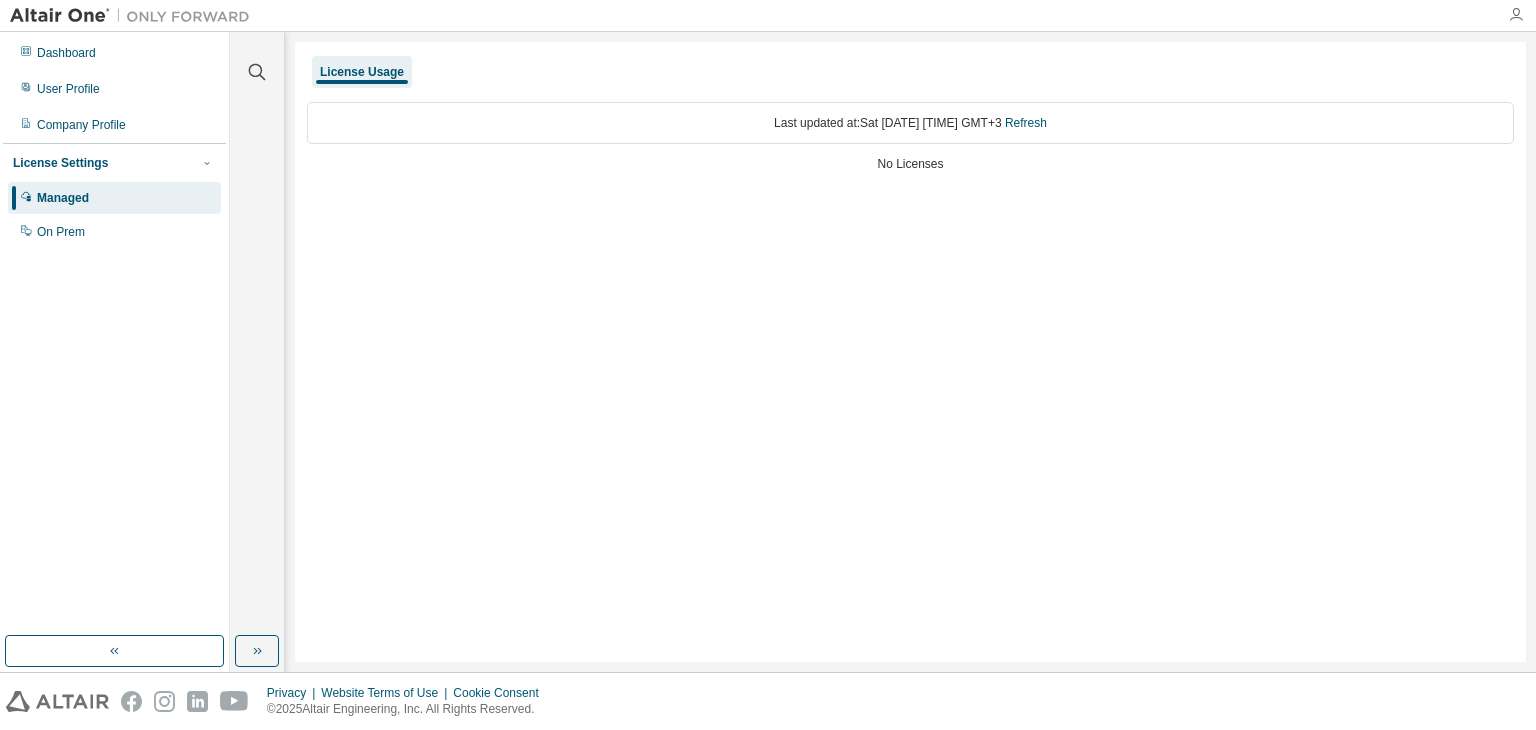 click at bounding box center [1516, 15] 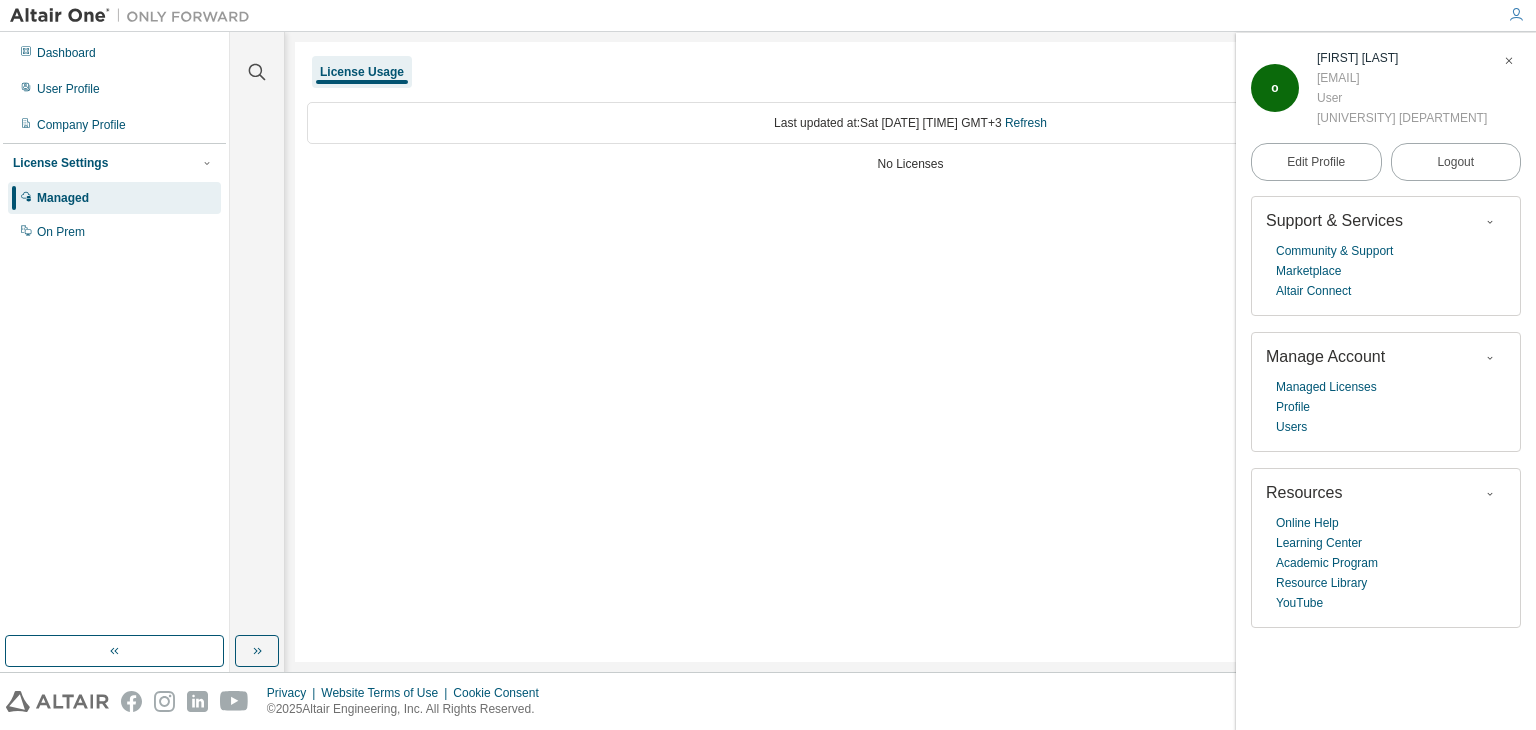 click on "Yildiz Teknid Üniversitesi Makina" at bounding box center (1402, 118) 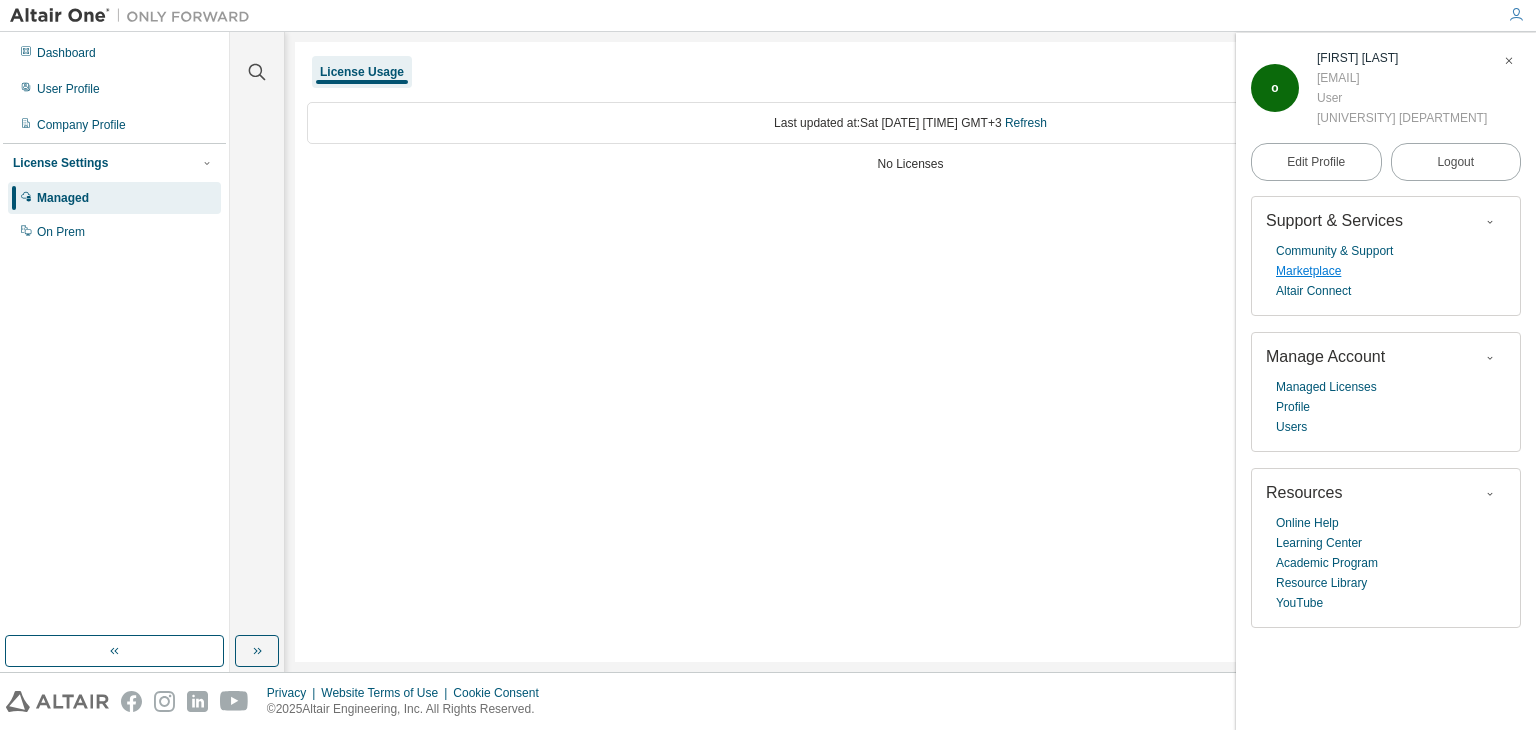 click on "Marketplace" at bounding box center (1308, 271) 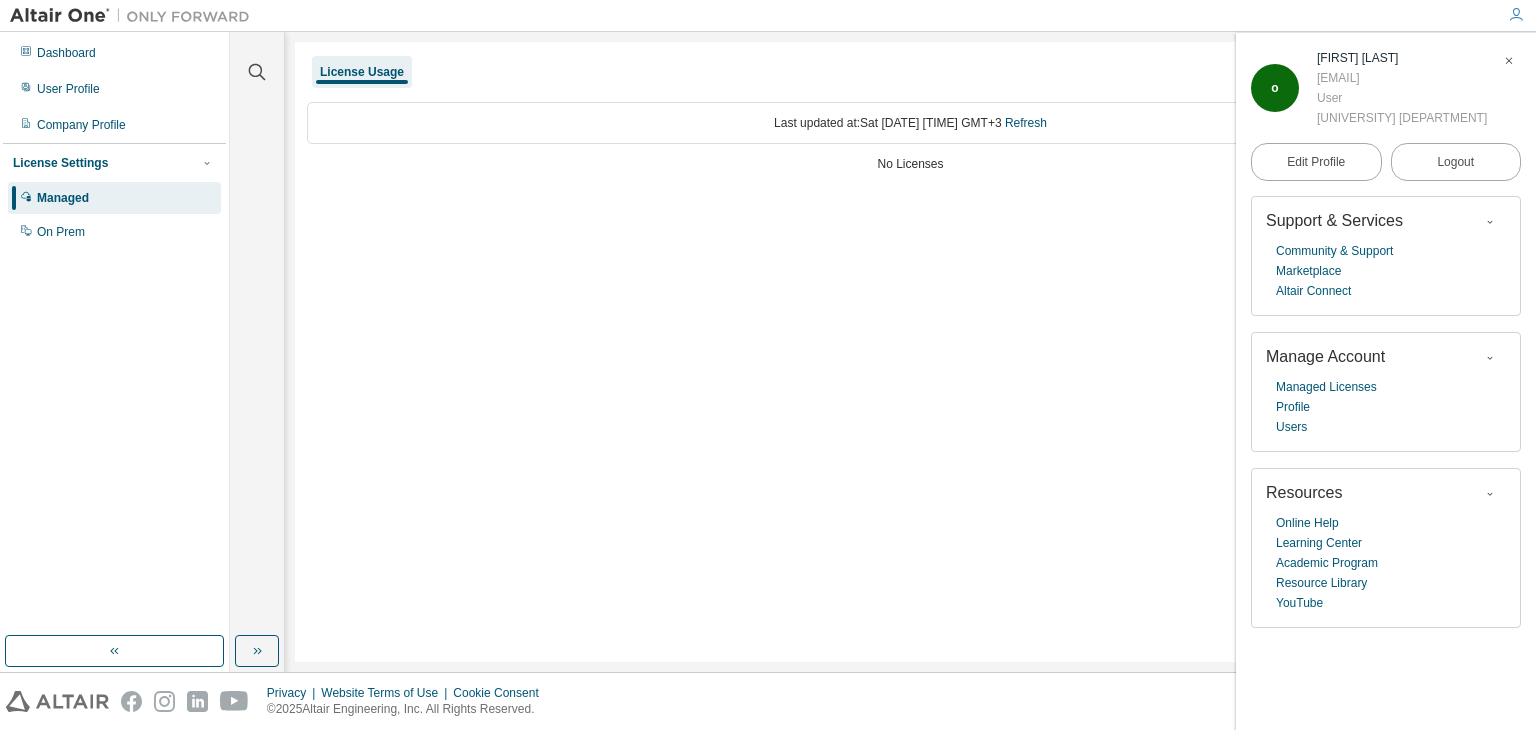 click at bounding box center (1509, 61) 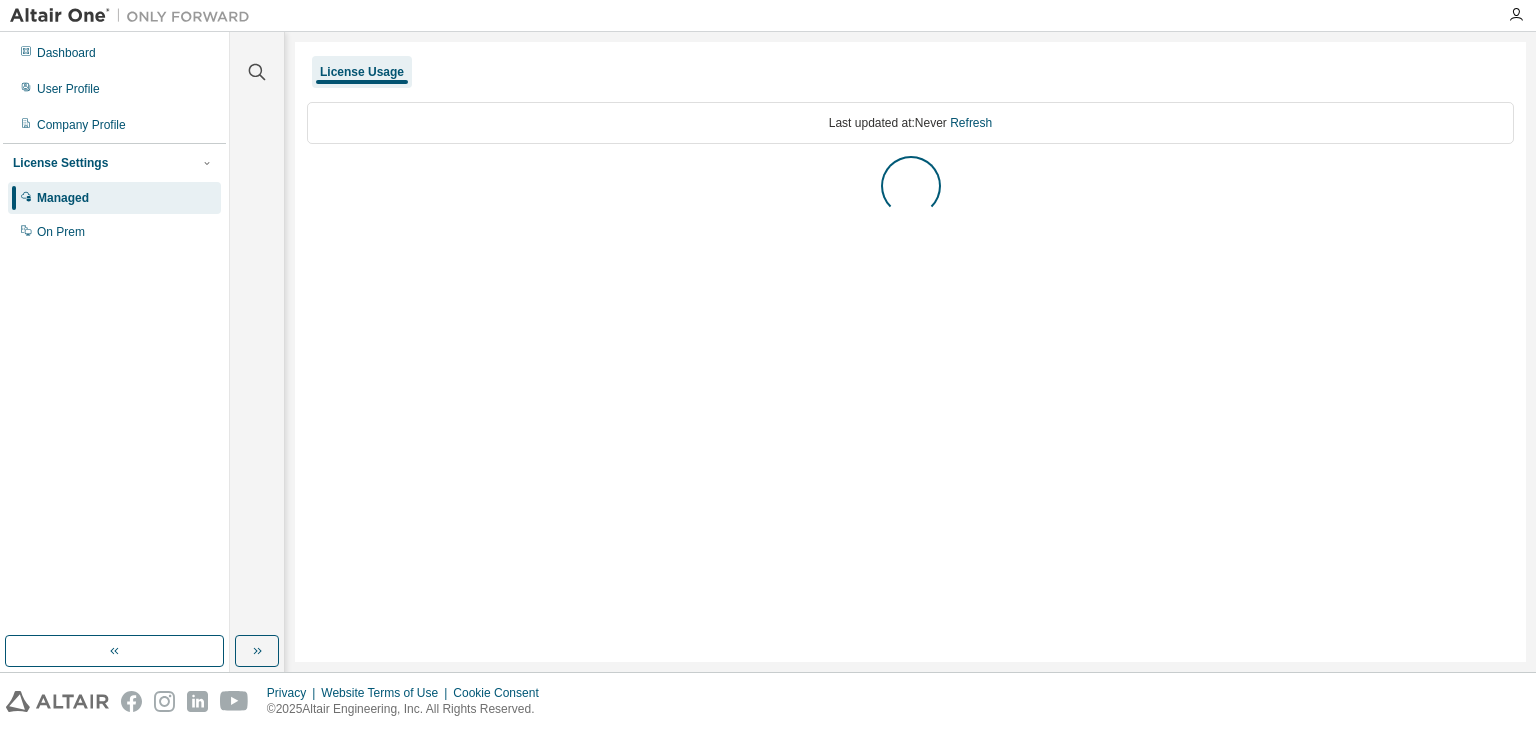 scroll, scrollTop: 0, scrollLeft: 0, axis: both 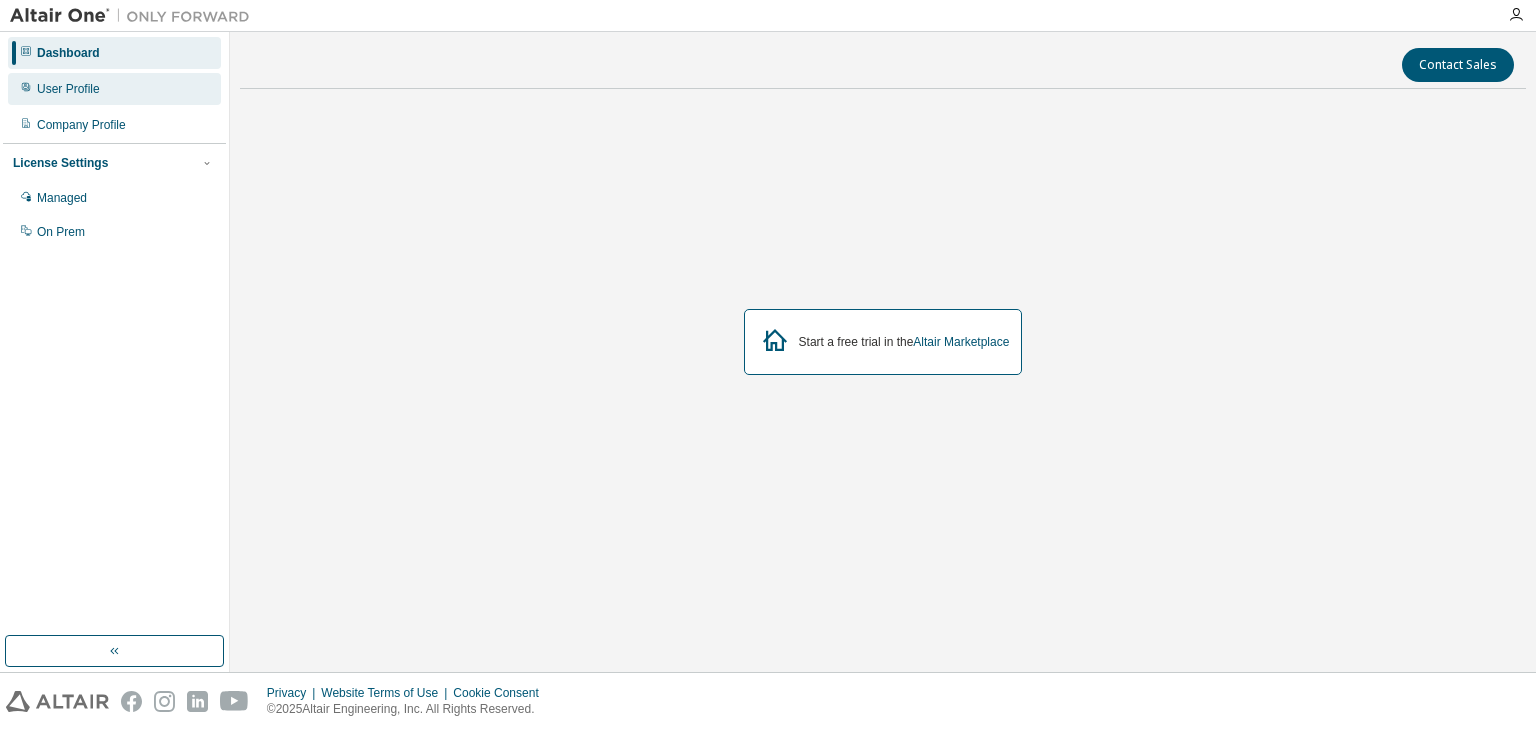 click on "User Profile" at bounding box center (114, 89) 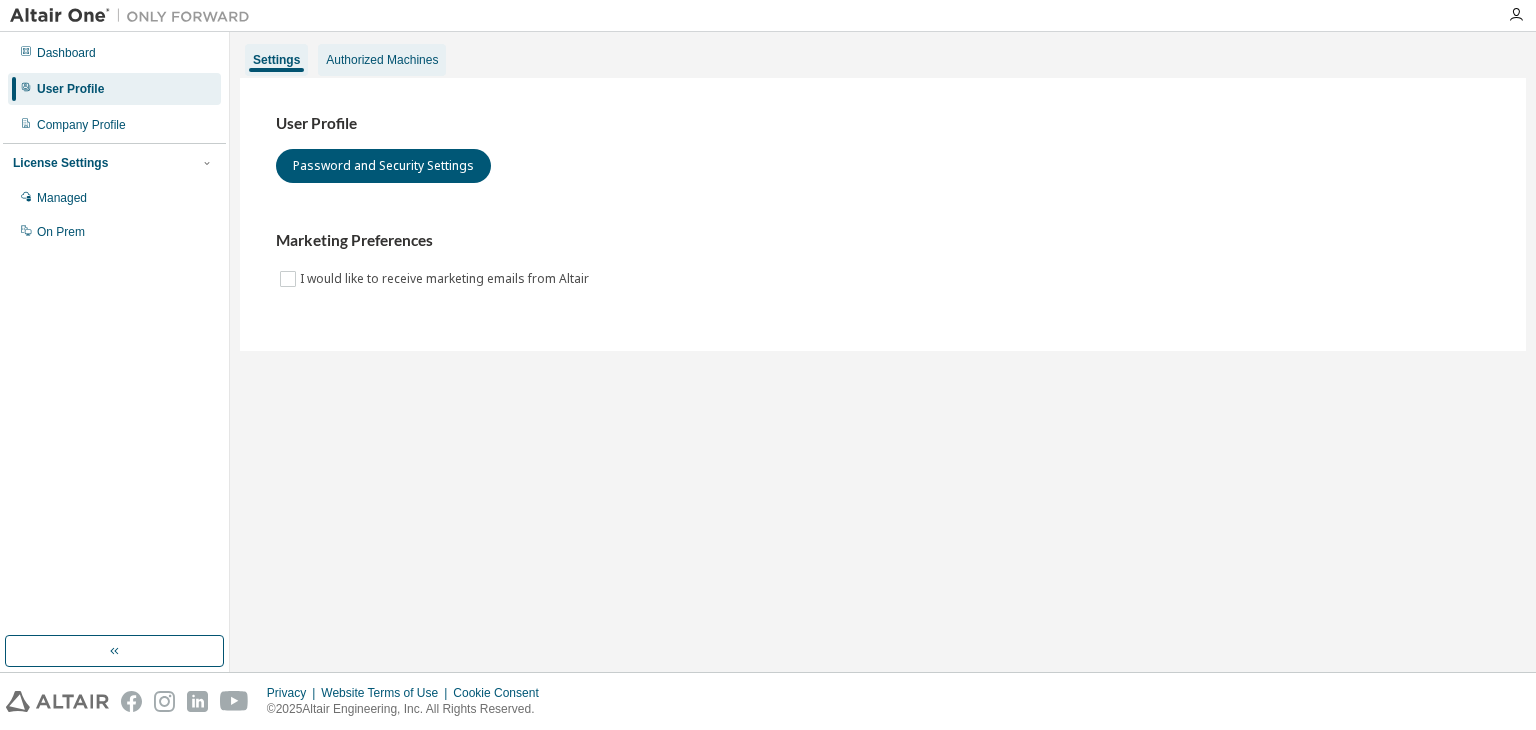 click on "Authorized Machines" at bounding box center (382, 60) 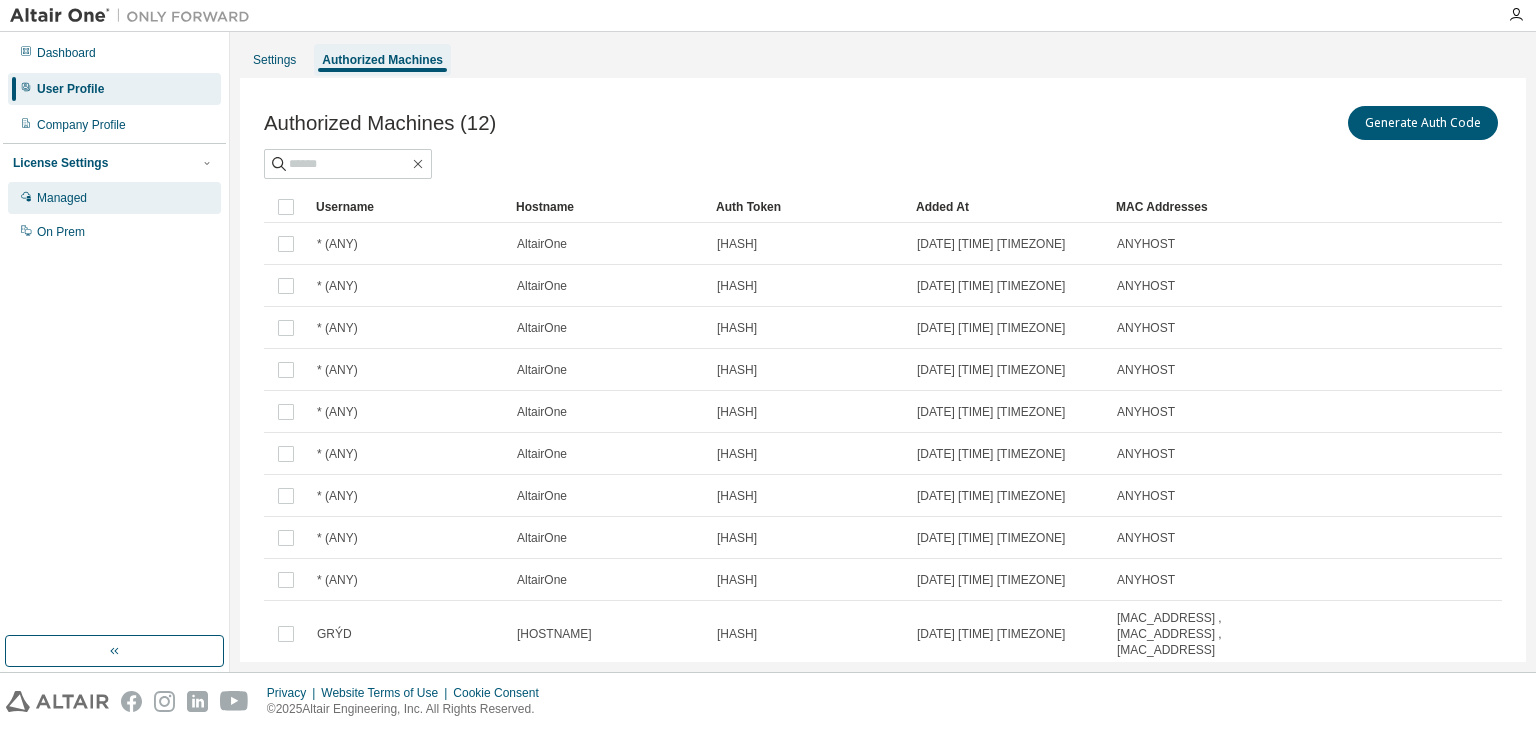 click on "Managed" at bounding box center (62, 198) 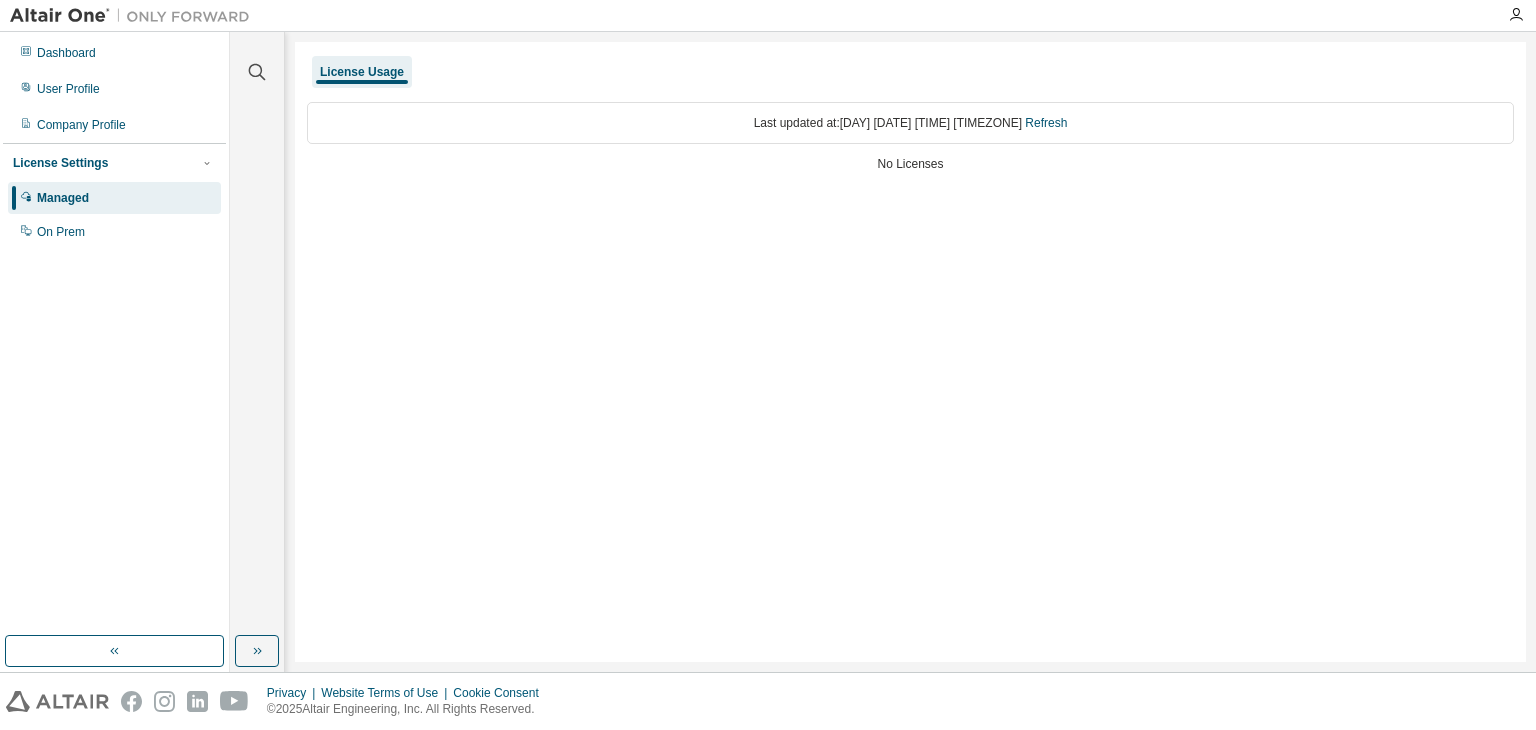 click on "Last updated at:  [DAY] [DATE] [TIME] [TIMEZONE]   Refresh" at bounding box center (910, 123) 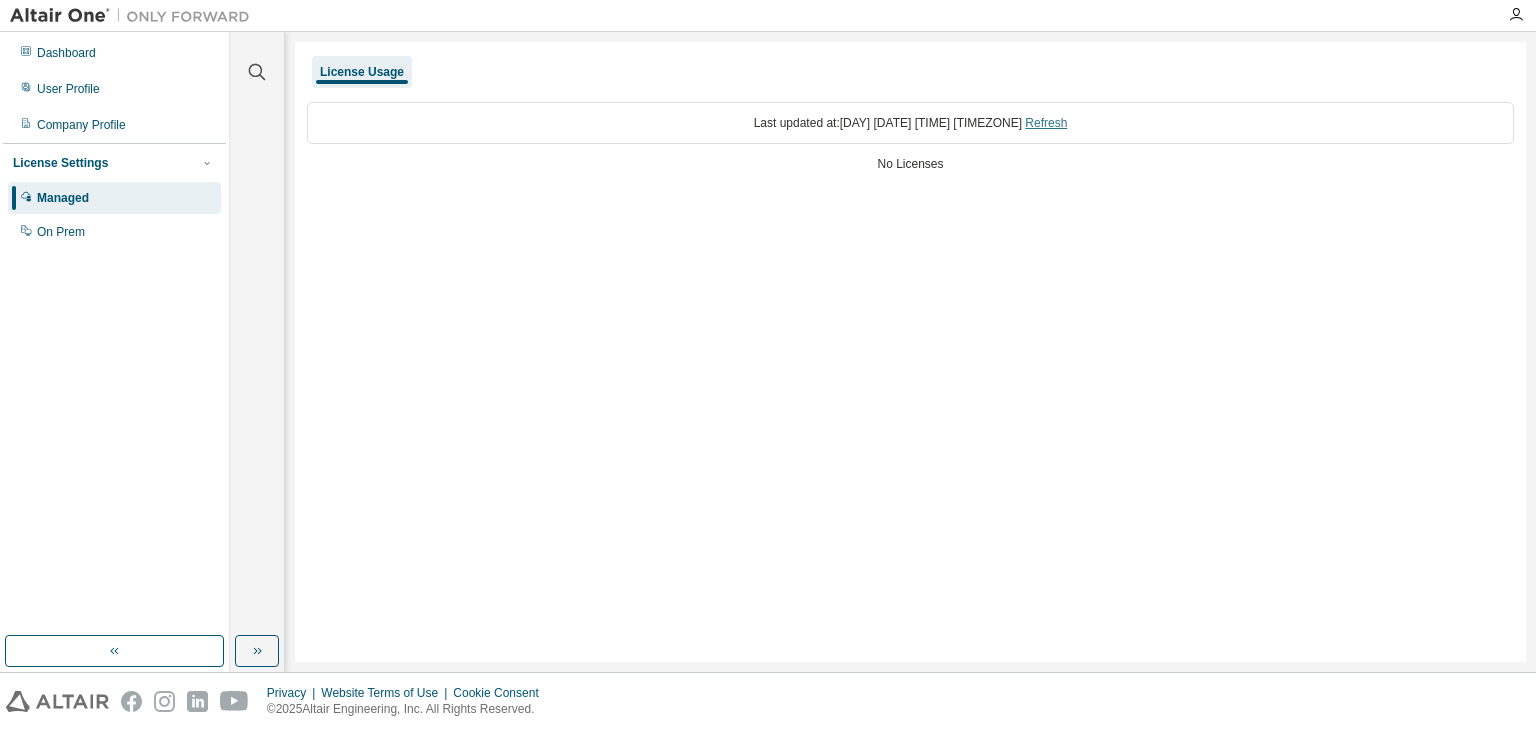 click on "Refresh" at bounding box center [1046, 123] 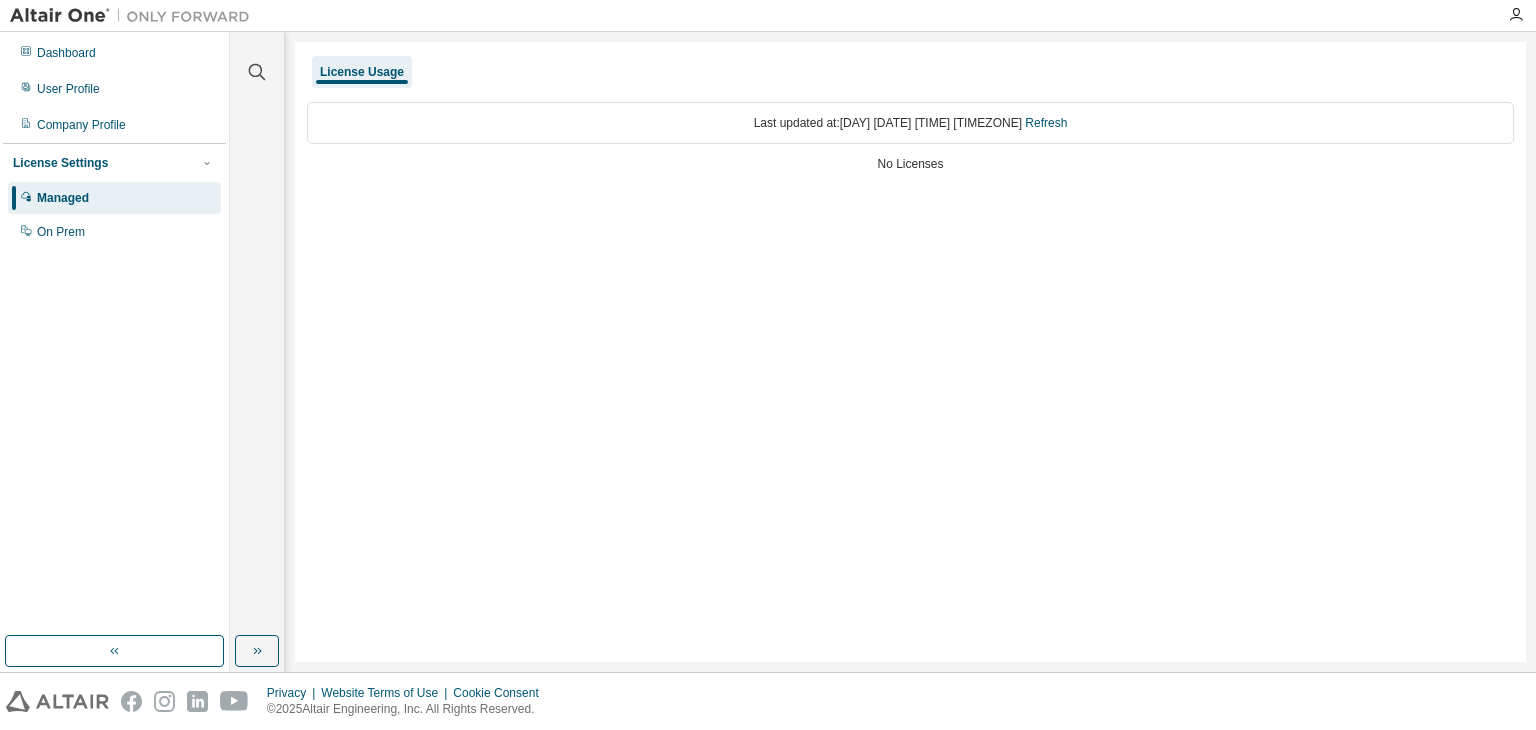 click on "License Settings Managed On Prem" at bounding box center [114, 196] 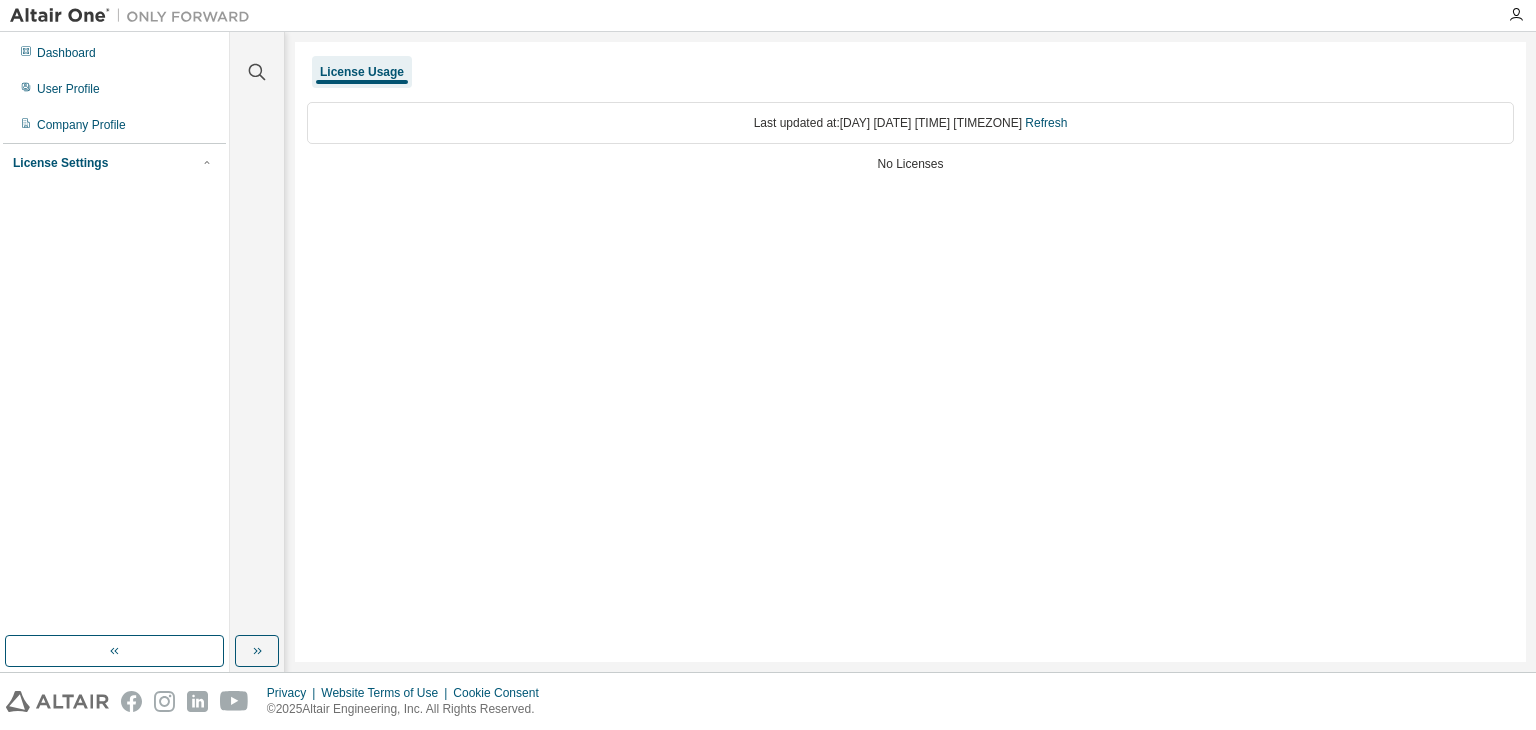 click on "License Settings" at bounding box center [114, 163] 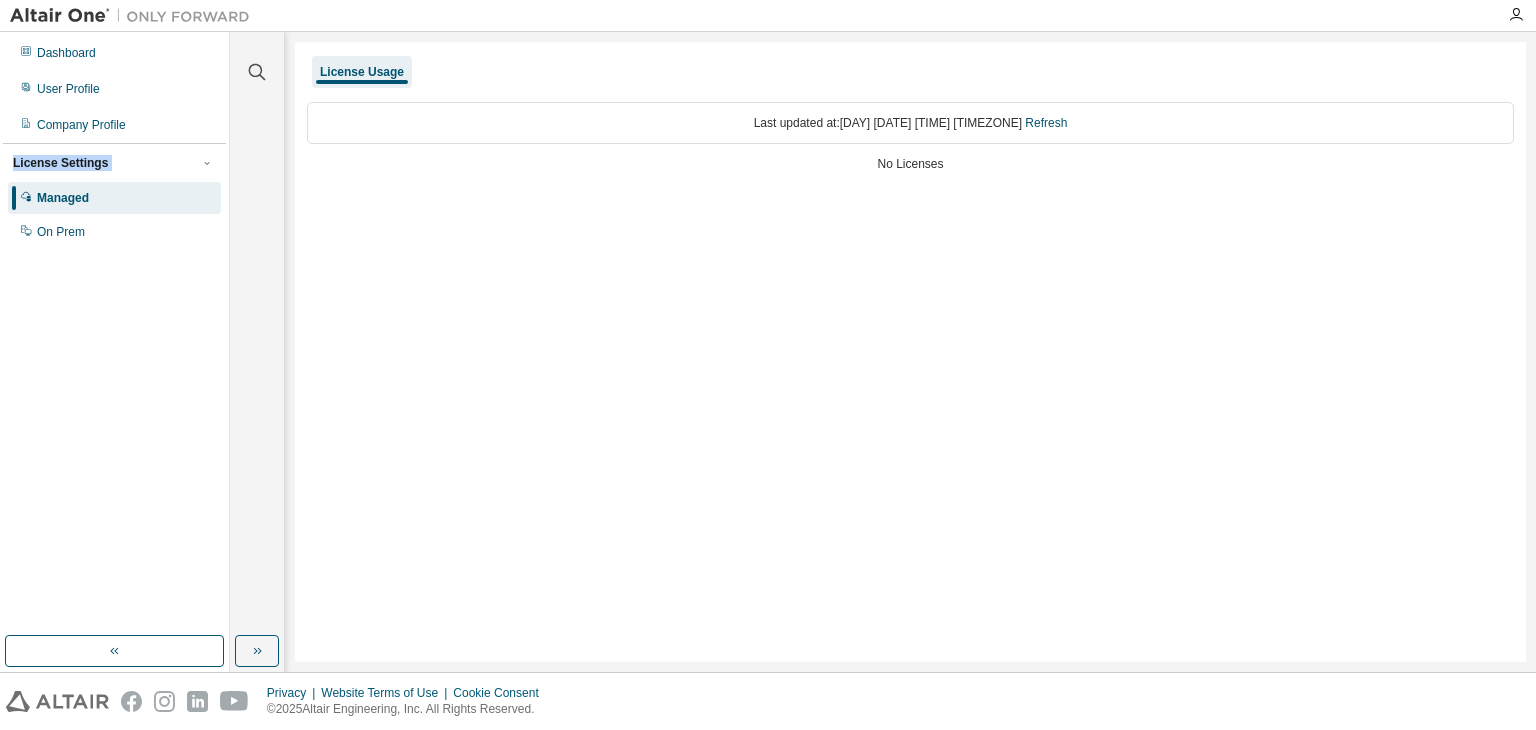 click on "License Settings" at bounding box center (114, 163) 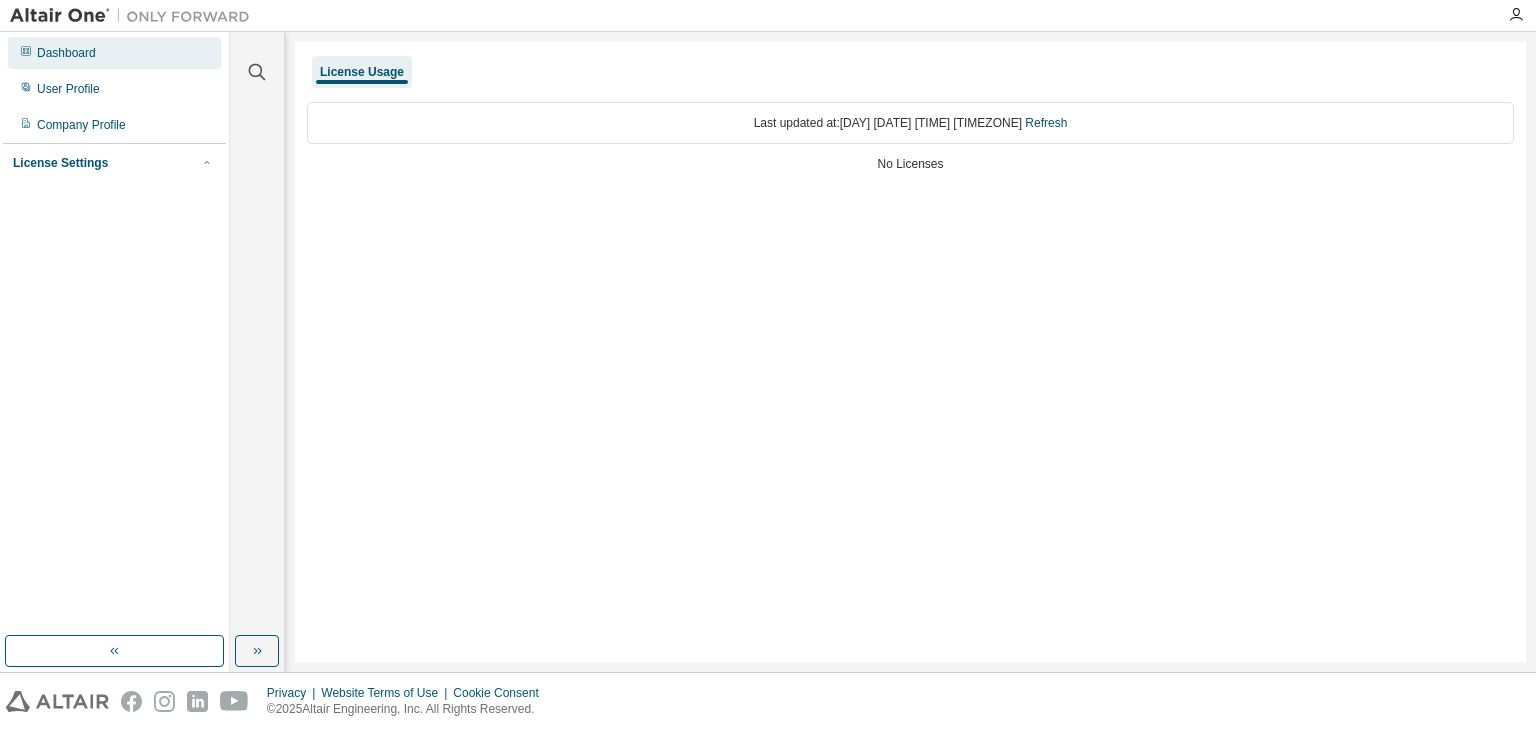 click on "Dashboard" at bounding box center [114, 53] 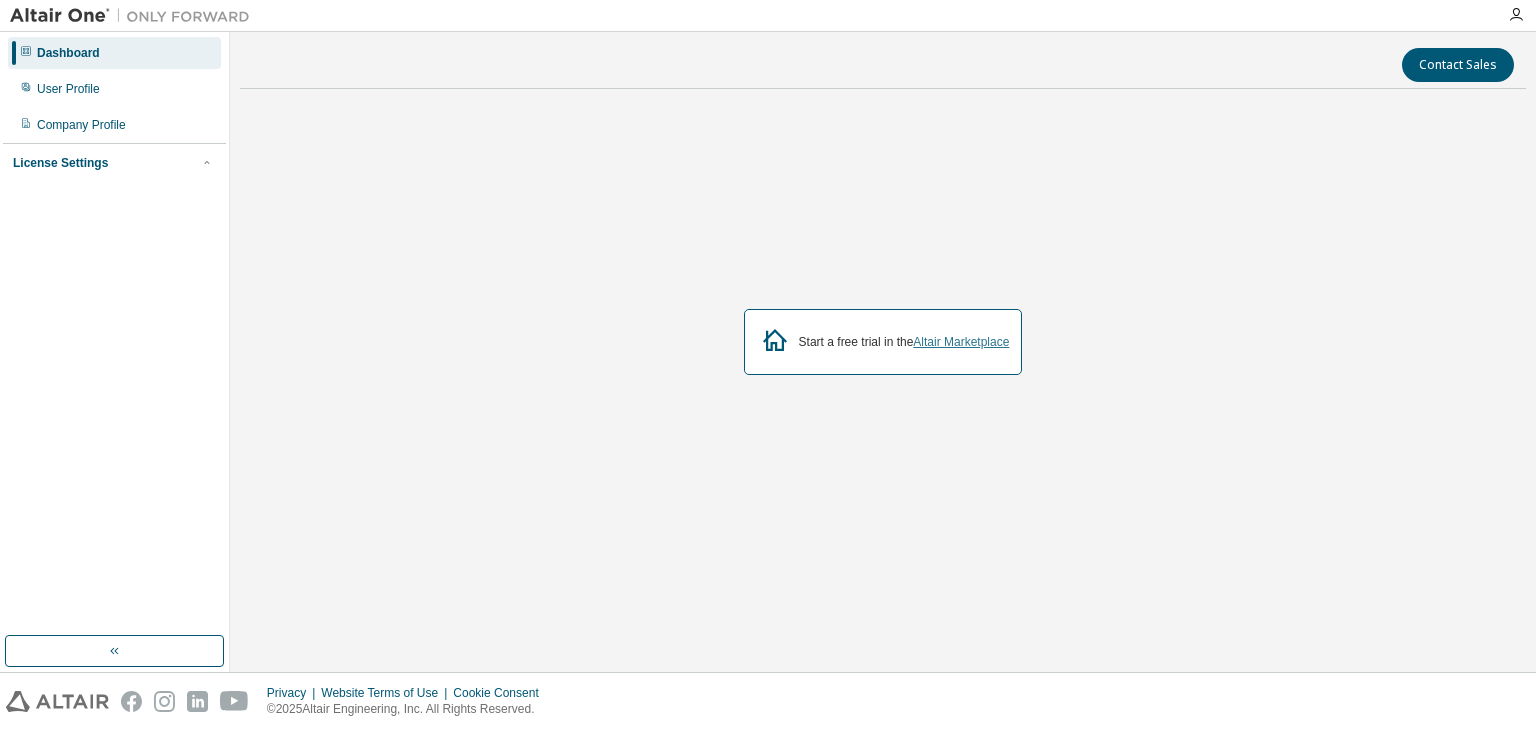 click on "Altair Marketplace" at bounding box center (961, 342) 